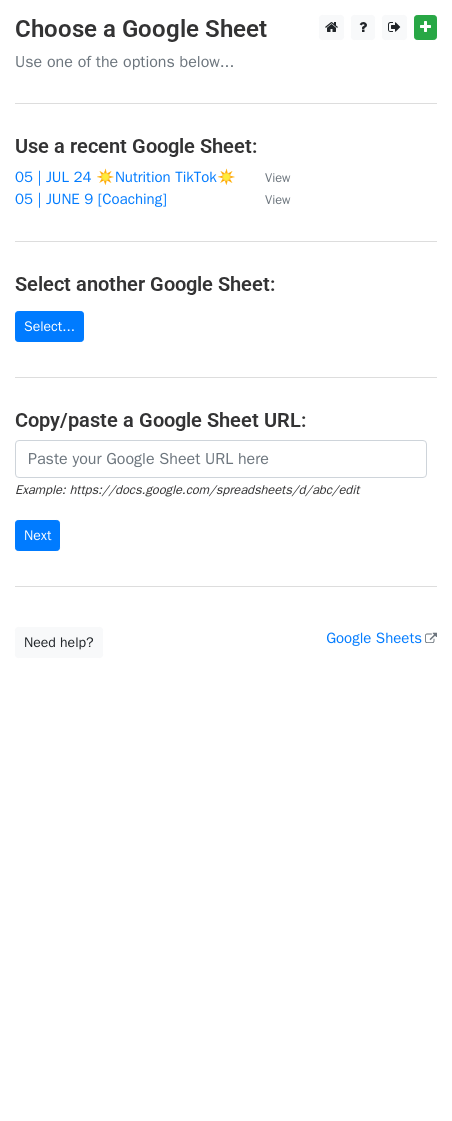 scroll, scrollTop: 0, scrollLeft: 0, axis: both 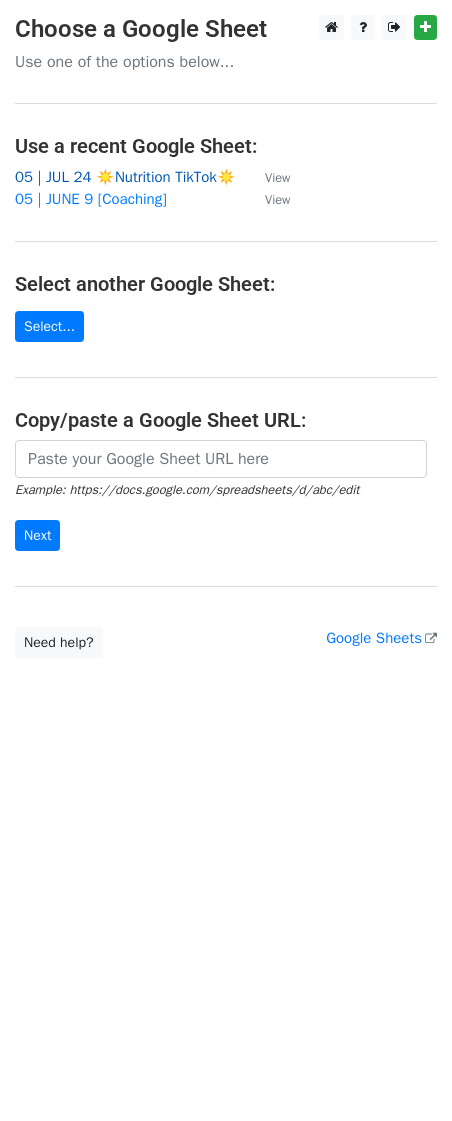 click on "05 | JUL 24 ☀️Nutrition TikTok☀️" at bounding box center (125, 177) 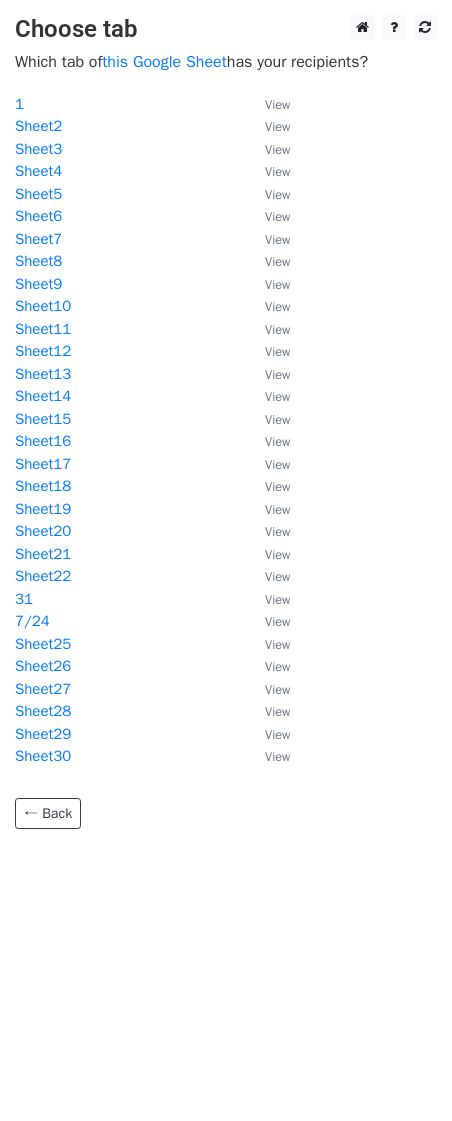 scroll, scrollTop: 0, scrollLeft: 0, axis: both 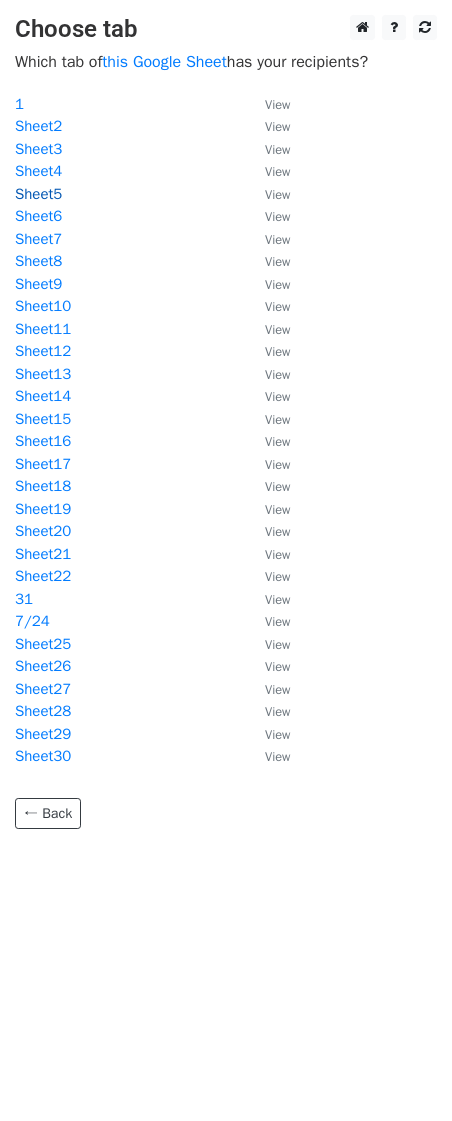 click on "Sheet5" at bounding box center (38, 194) 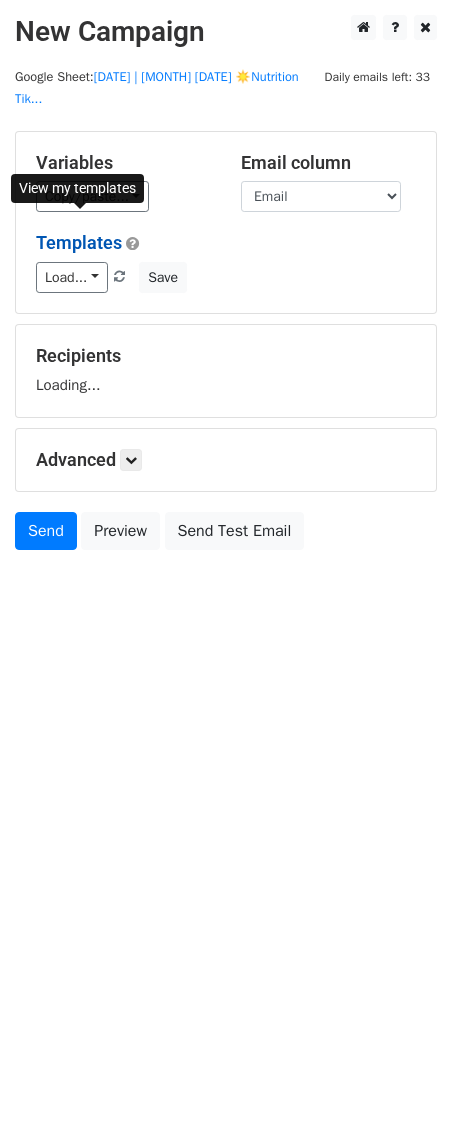 scroll, scrollTop: 0, scrollLeft: 0, axis: both 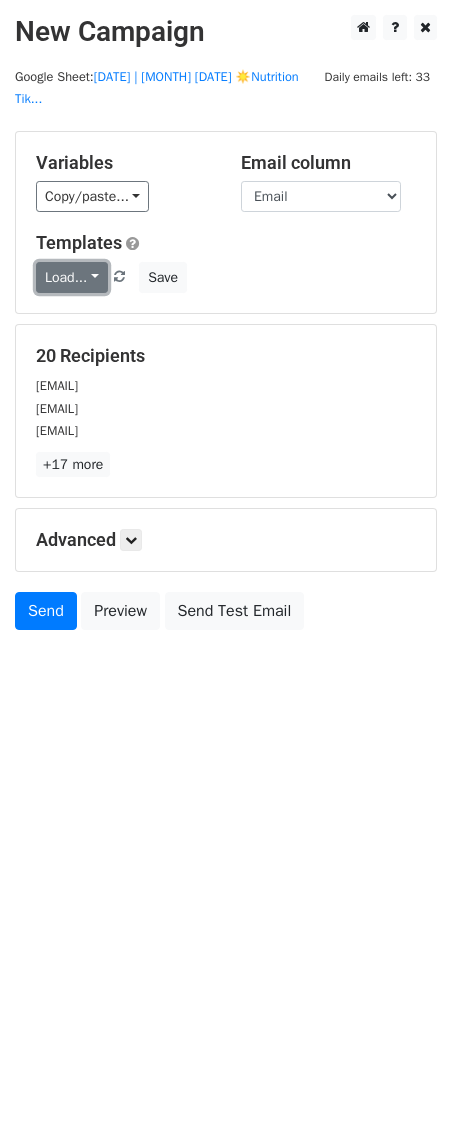 click on "Load..." at bounding box center [72, 277] 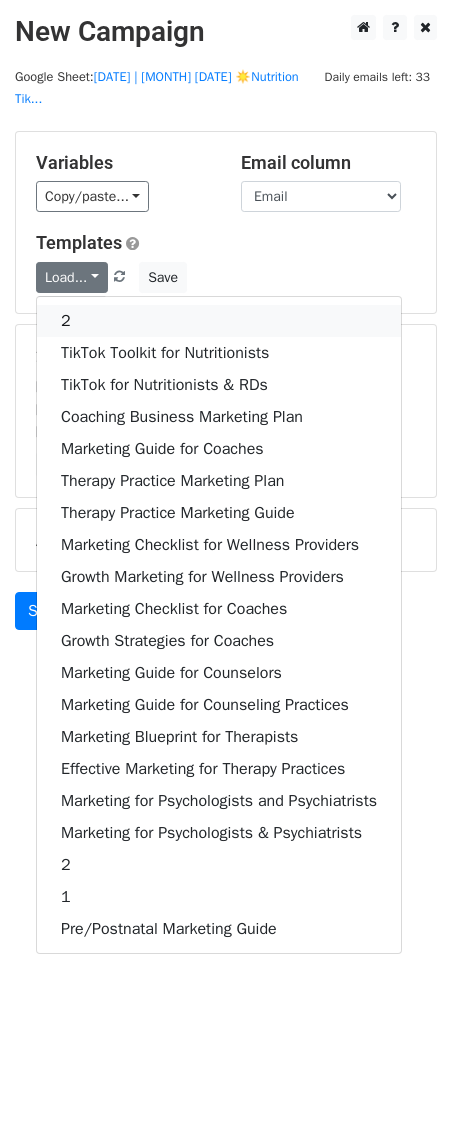 click on "2" at bounding box center [219, 321] 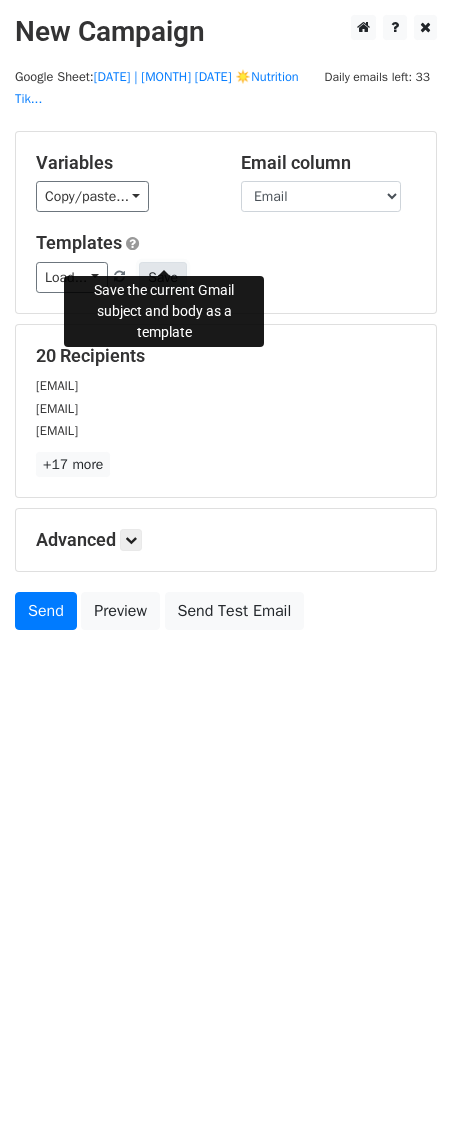click on "Save" at bounding box center [163, 277] 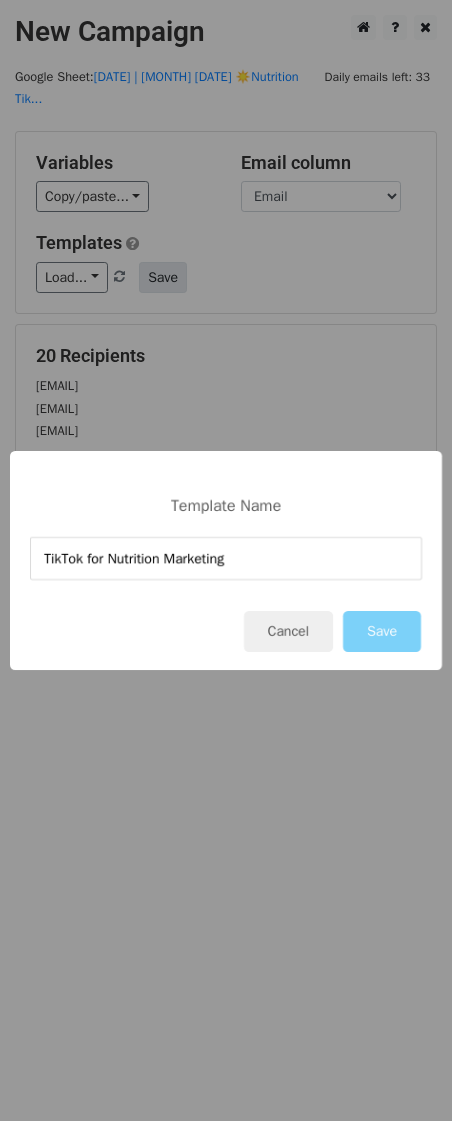 type on "TikTok for Nutrition Marketing" 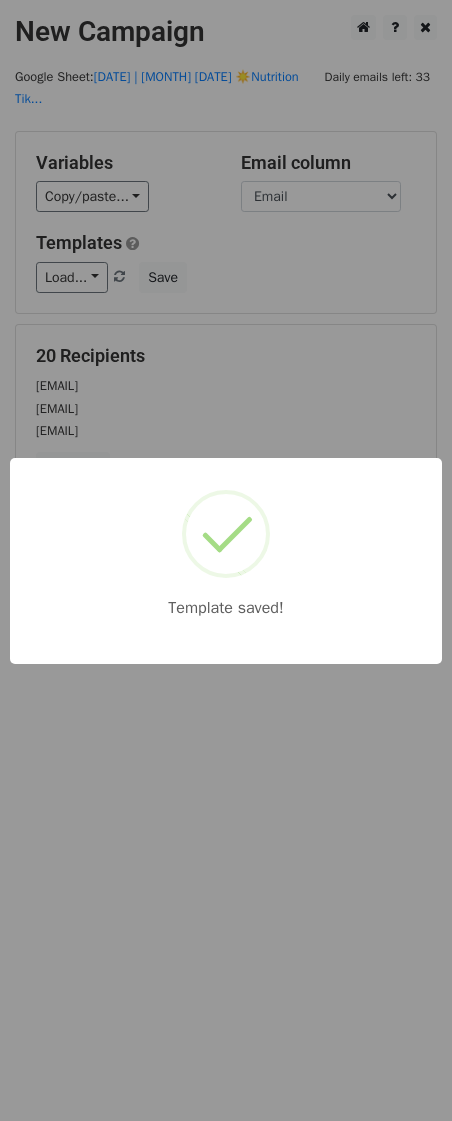 drag, startPoint x: 256, startPoint y: 343, endPoint x: 241, endPoint y: 522, distance: 179.6274 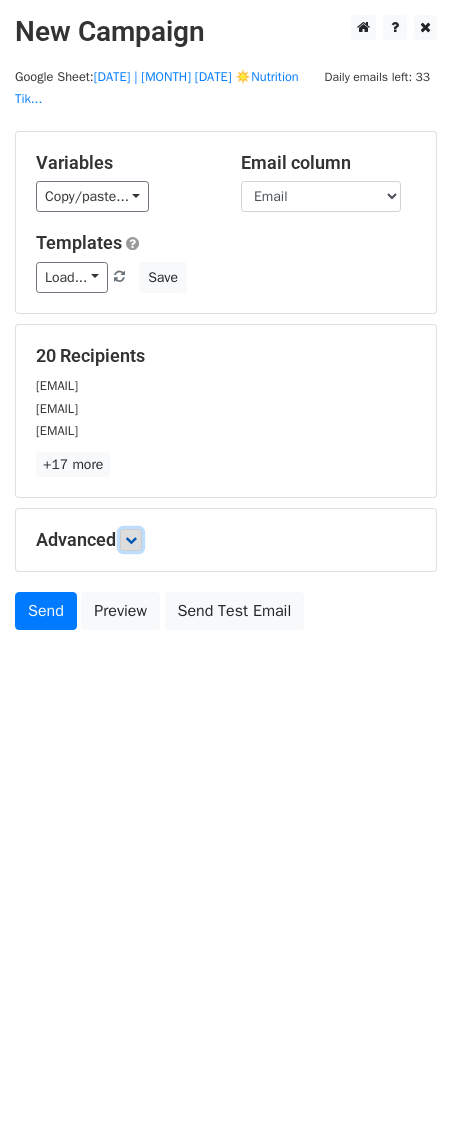 click at bounding box center (131, 540) 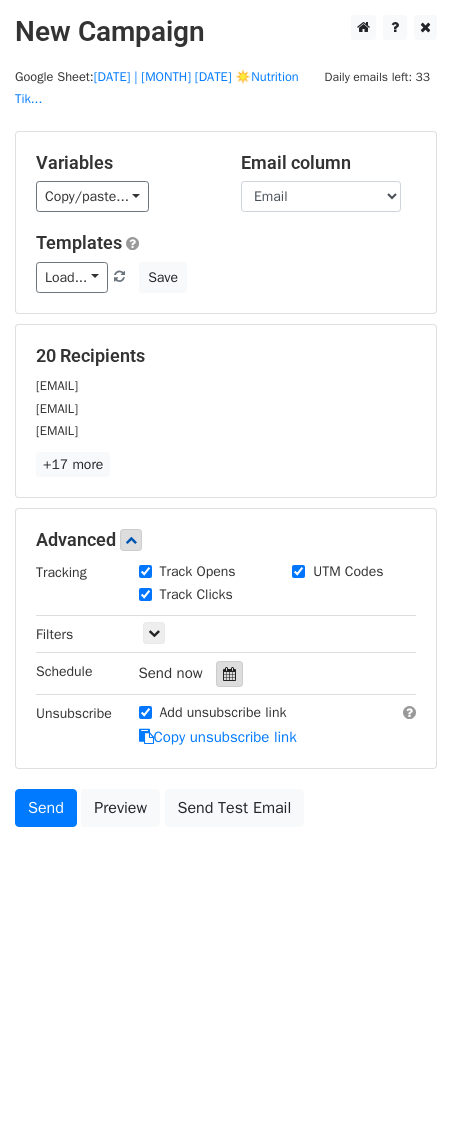 click at bounding box center (229, 674) 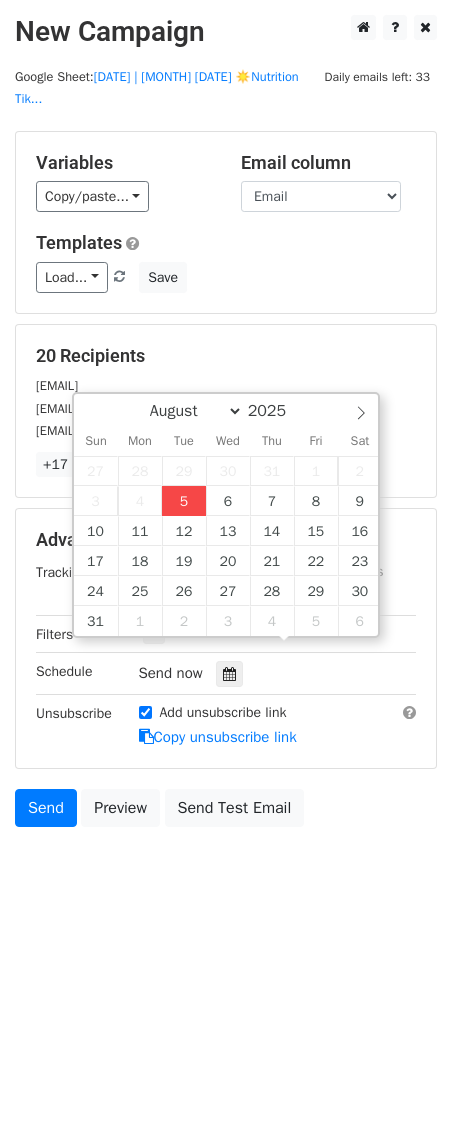 type on "2025-08-05 14:37" 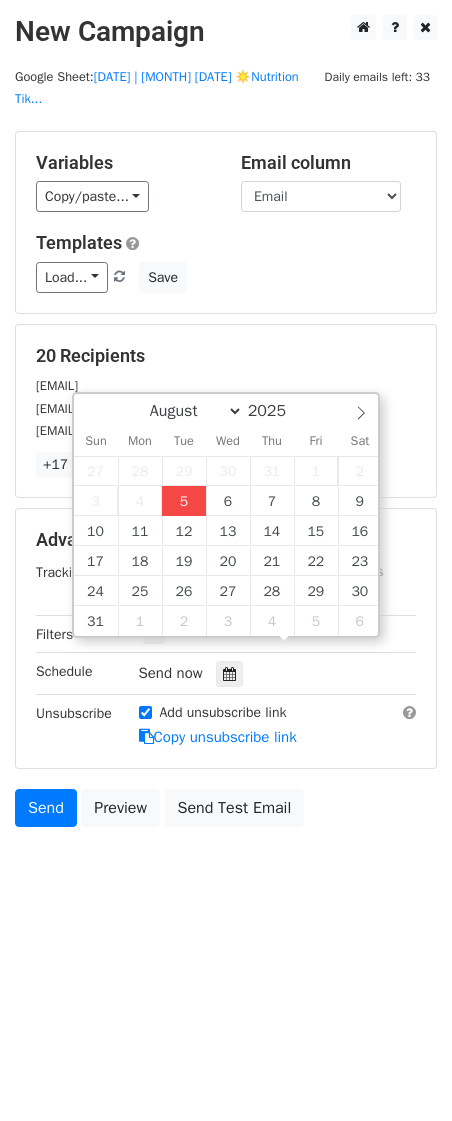 type on "02" 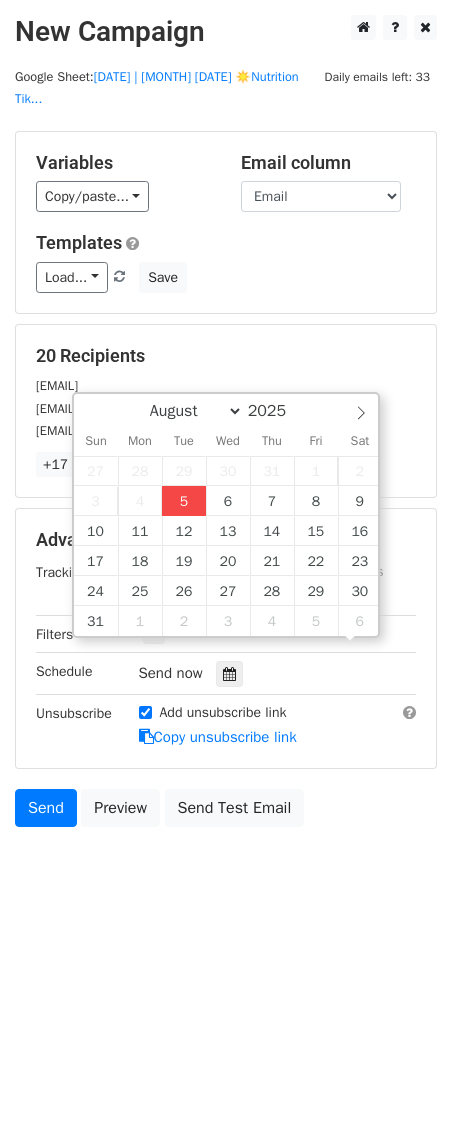 scroll, scrollTop: 1, scrollLeft: 0, axis: vertical 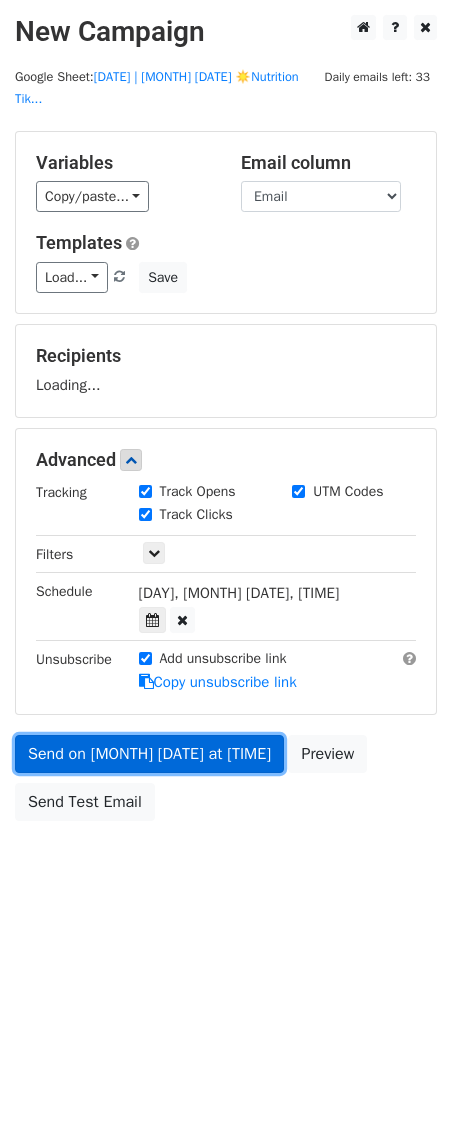 click on "Send on Aug 5 at 2:37pm" at bounding box center (149, 754) 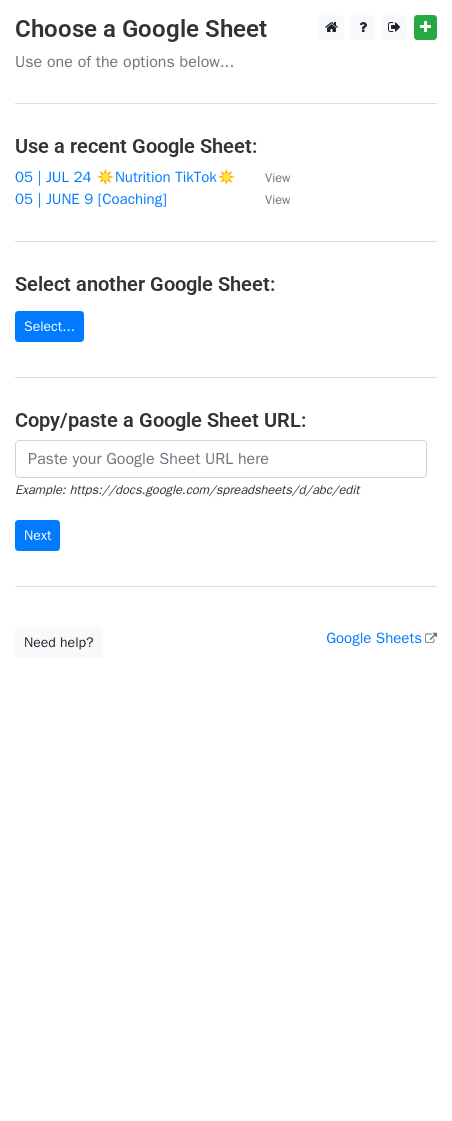 scroll, scrollTop: 0, scrollLeft: 0, axis: both 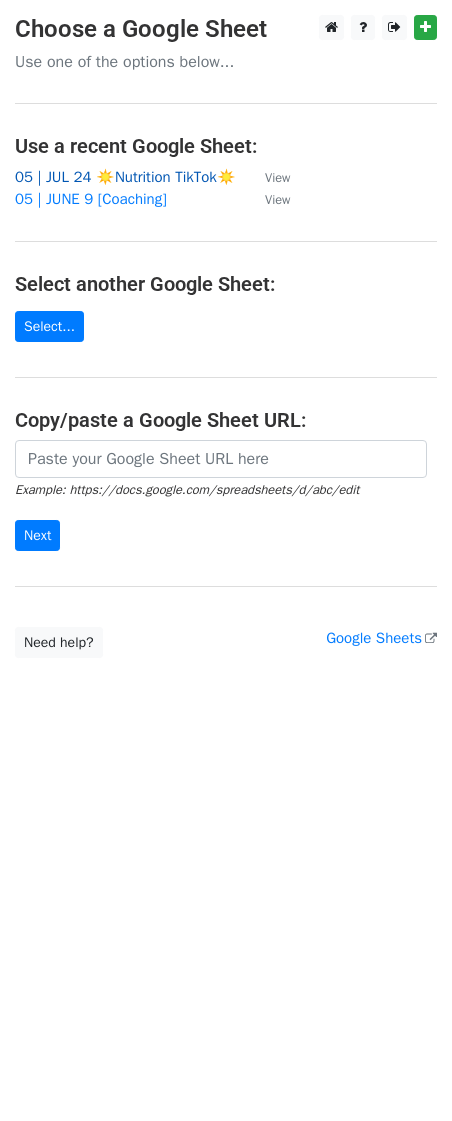 click on "05 | JUL 24 ☀️Nutrition TikTok☀️" at bounding box center (125, 177) 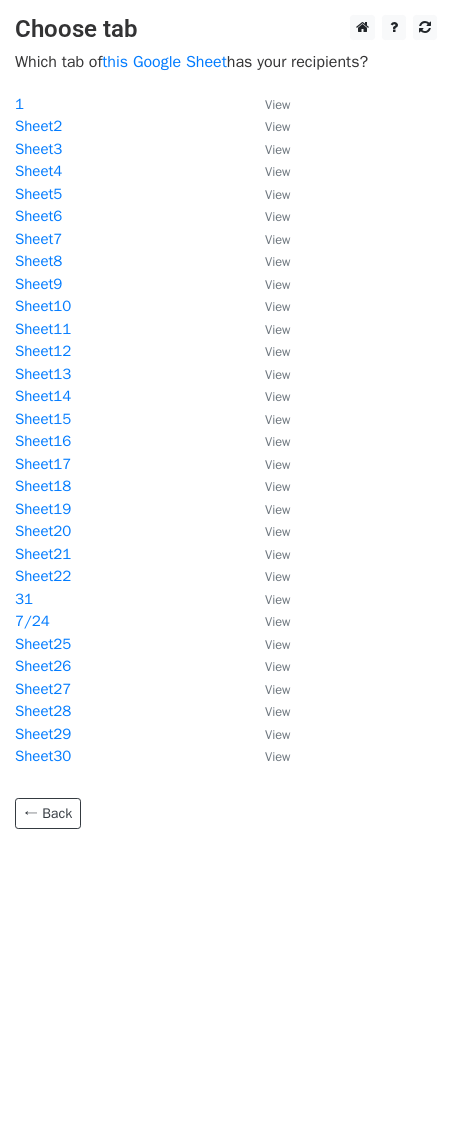 scroll, scrollTop: 0, scrollLeft: 0, axis: both 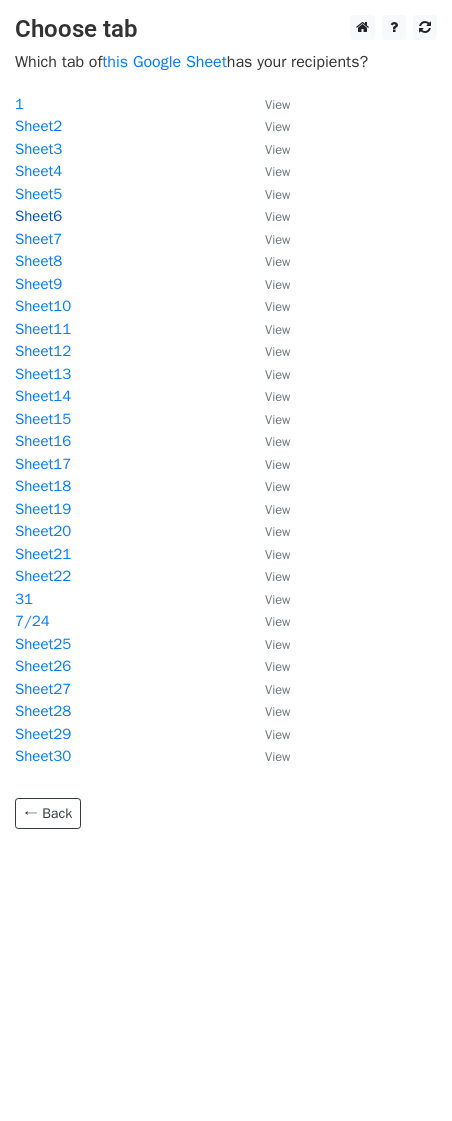 click on "Sheet6" at bounding box center [38, 216] 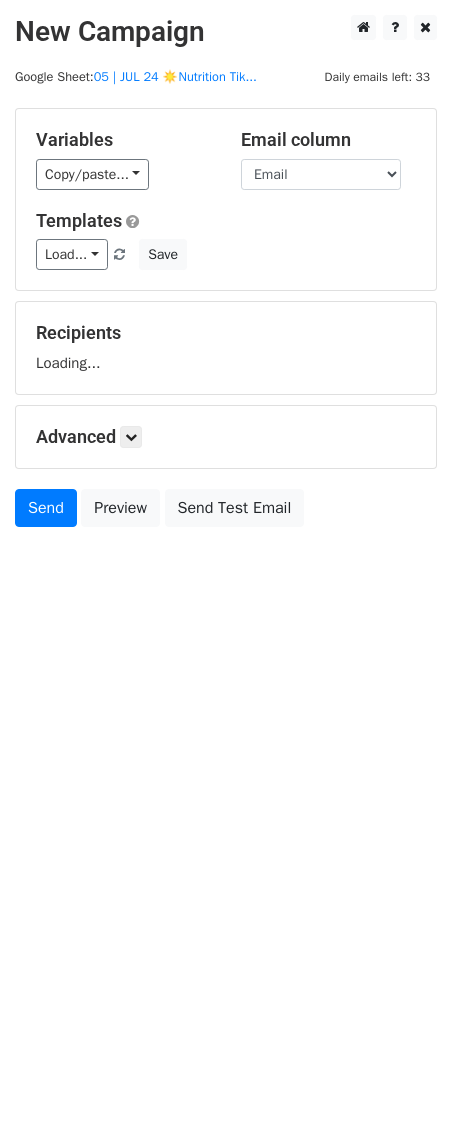 scroll, scrollTop: 0, scrollLeft: 0, axis: both 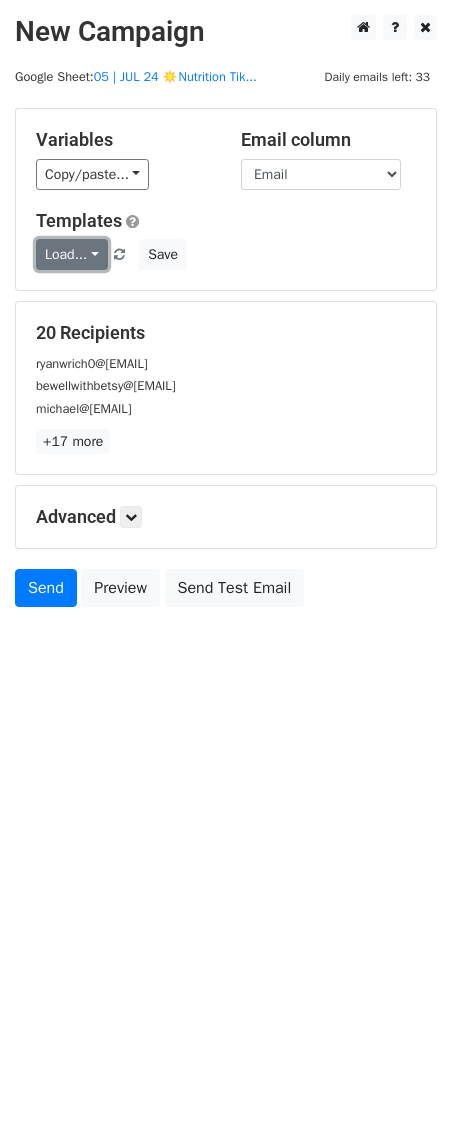 click on "Load..." at bounding box center [72, 254] 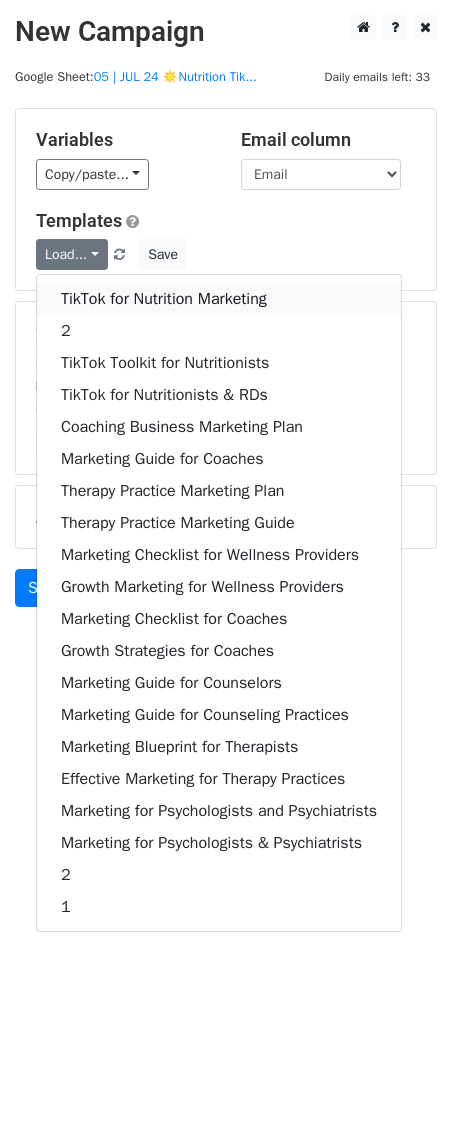 click on "TikTok for Nutrition Marketing" at bounding box center (219, 299) 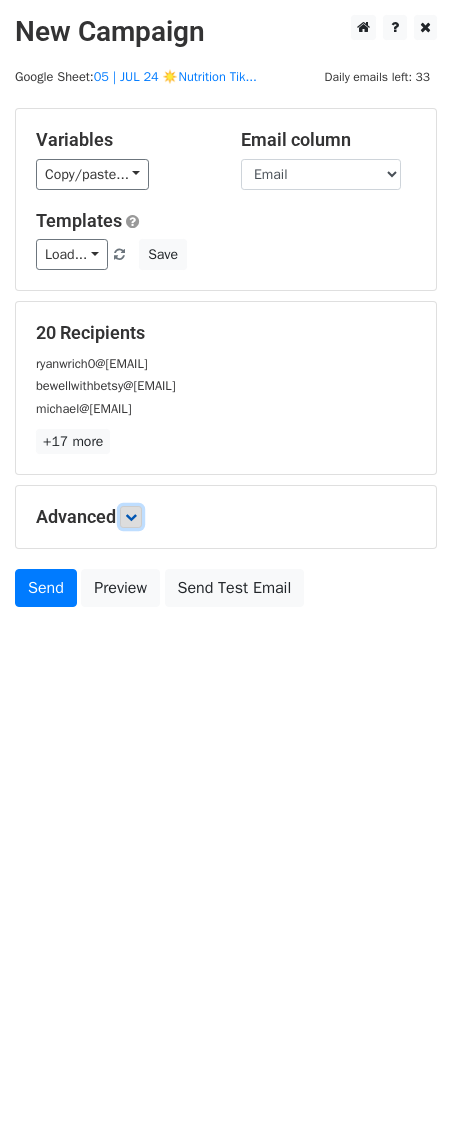 click at bounding box center (131, 517) 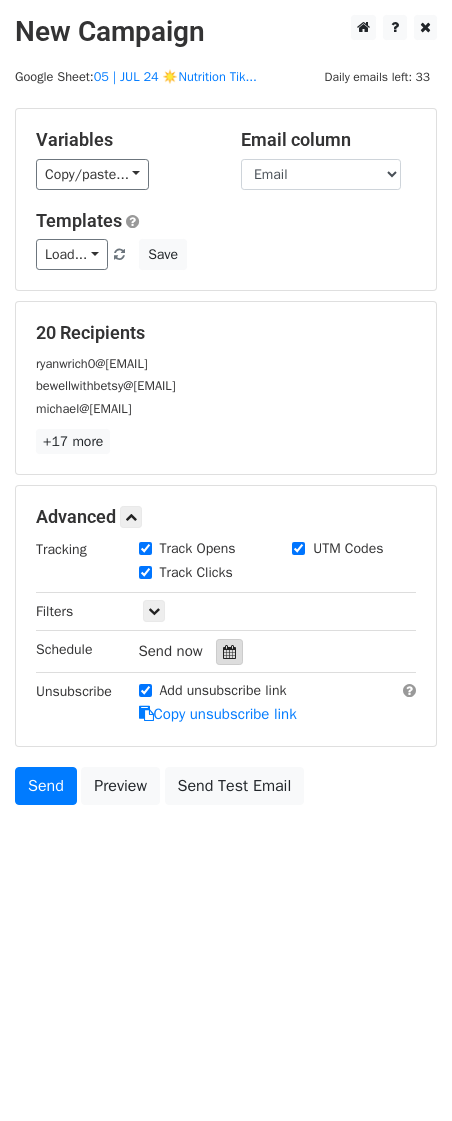 click at bounding box center [229, 652] 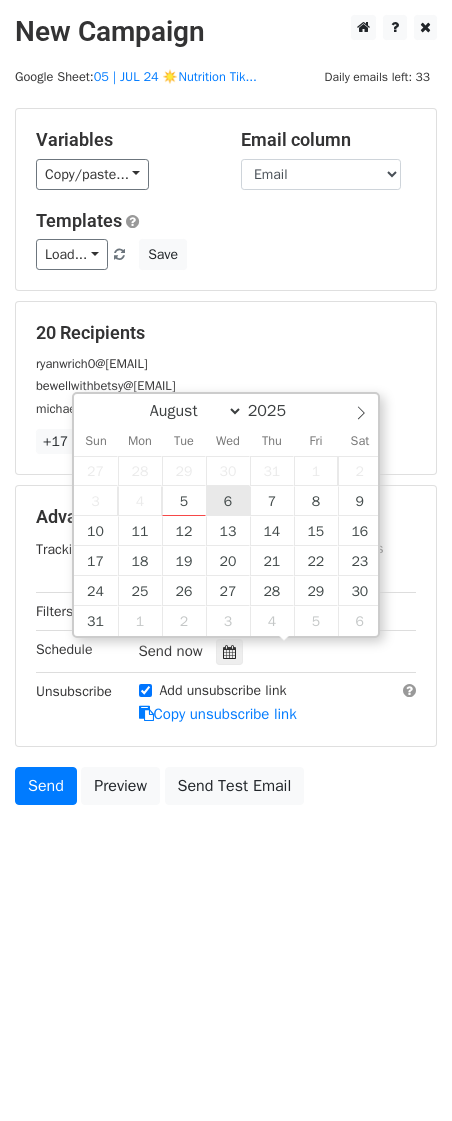 type on "2025-08-06 12:00" 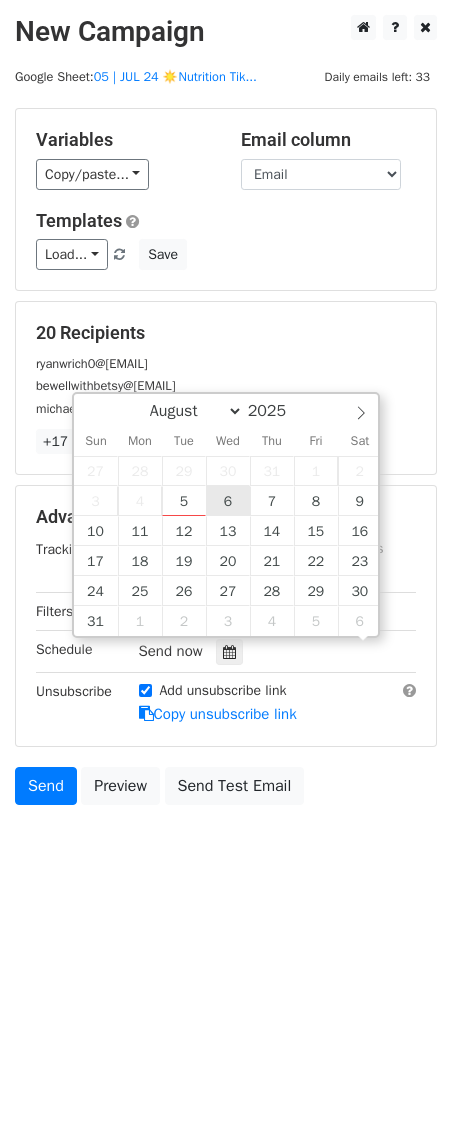 scroll, scrollTop: 1, scrollLeft: 0, axis: vertical 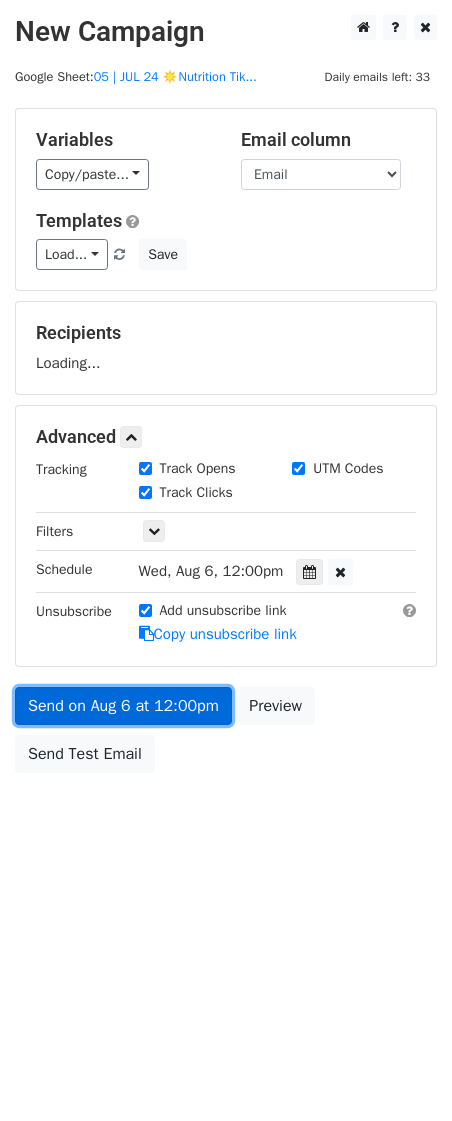 click on "Send on Aug 6 at 12:00pm" at bounding box center [123, 706] 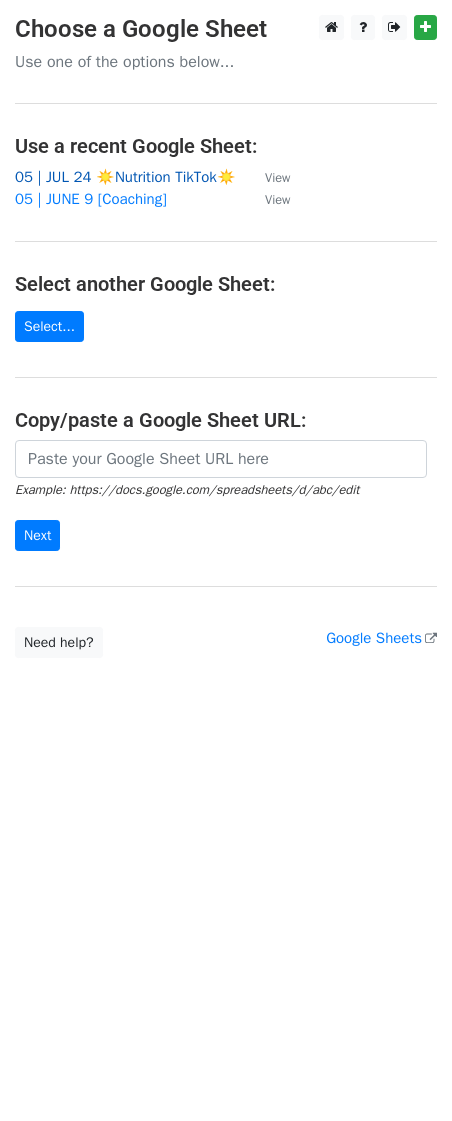 scroll, scrollTop: 0, scrollLeft: 0, axis: both 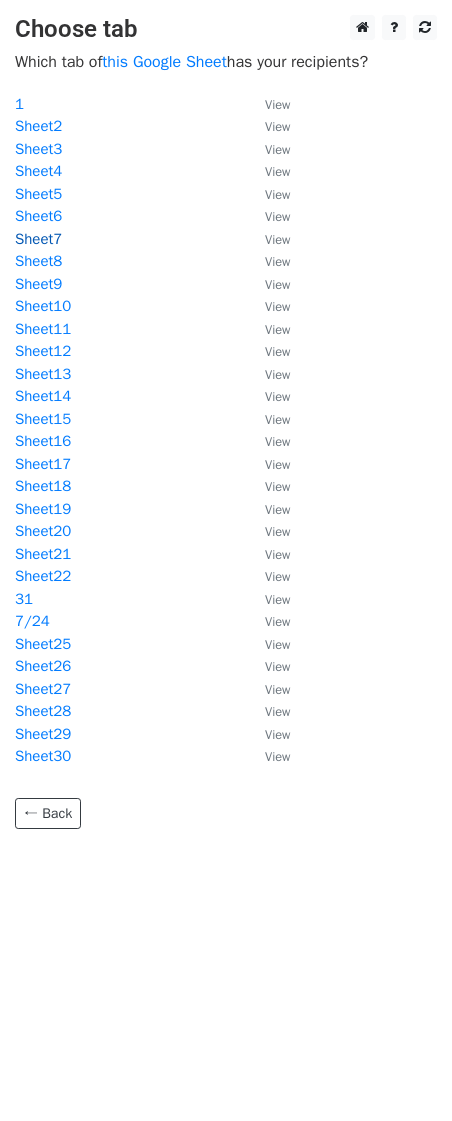 click on "Sheet7" at bounding box center (38, 239) 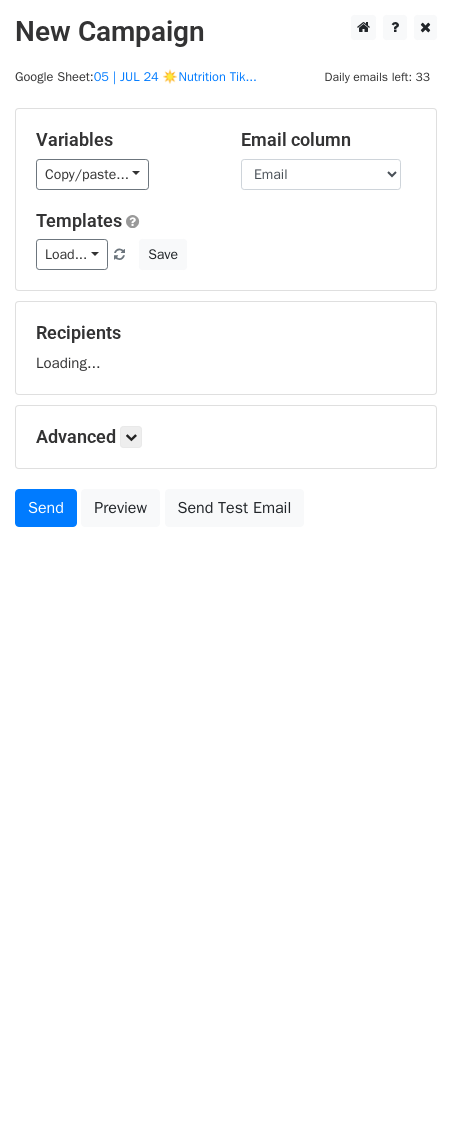 scroll, scrollTop: 0, scrollLeft: 0, axis: both 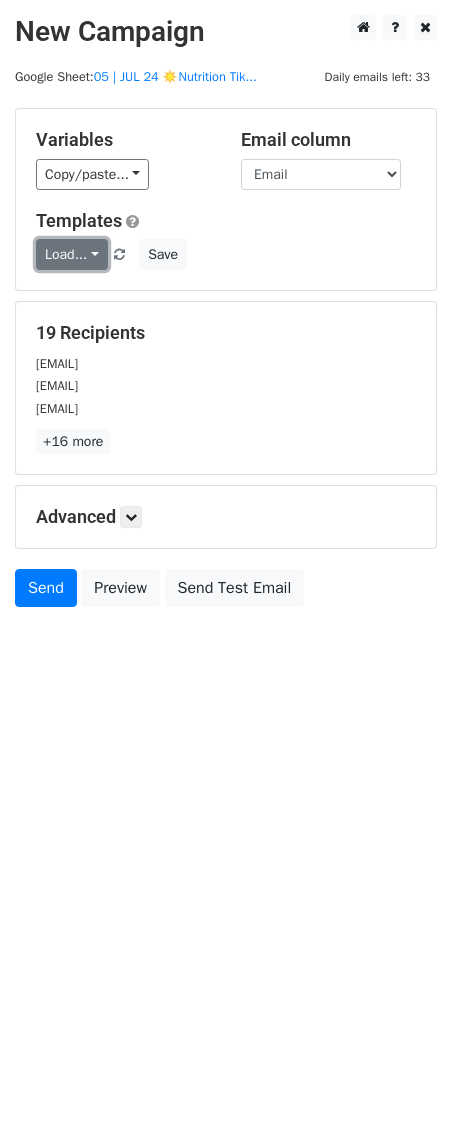 click on "Load..." at bounding box center (72, 254) 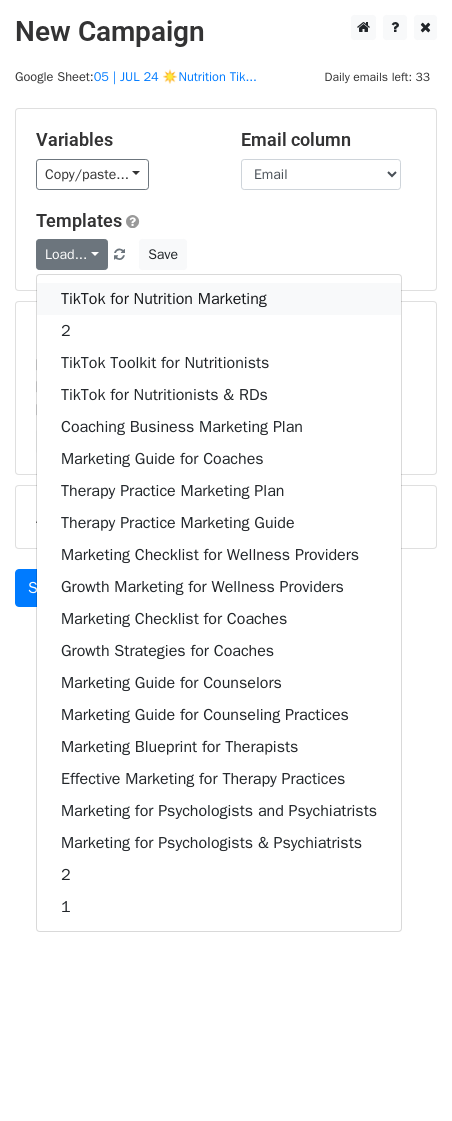 click on "TikTok for Nutrition Marketing" at bounding box center [219, 299] 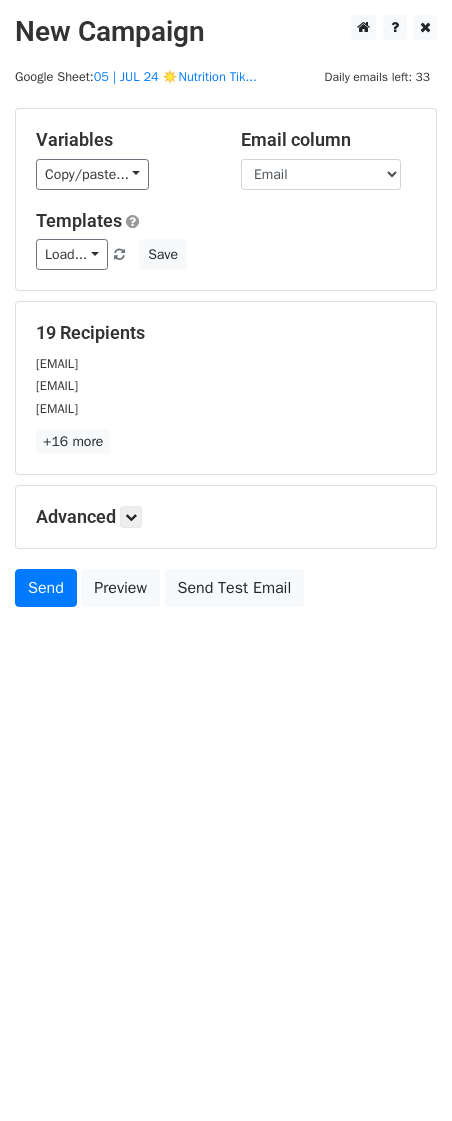 click on "Advanced
Tracking
Track Opens
UTM Codes
Track Clicks
Filters
Only include spreadsheet rows that match the following filters:
Schedule
Send now
Unsubscribe
Add unsubscribe link
Copy unsubscribe link" at bounding box center [226, 517] 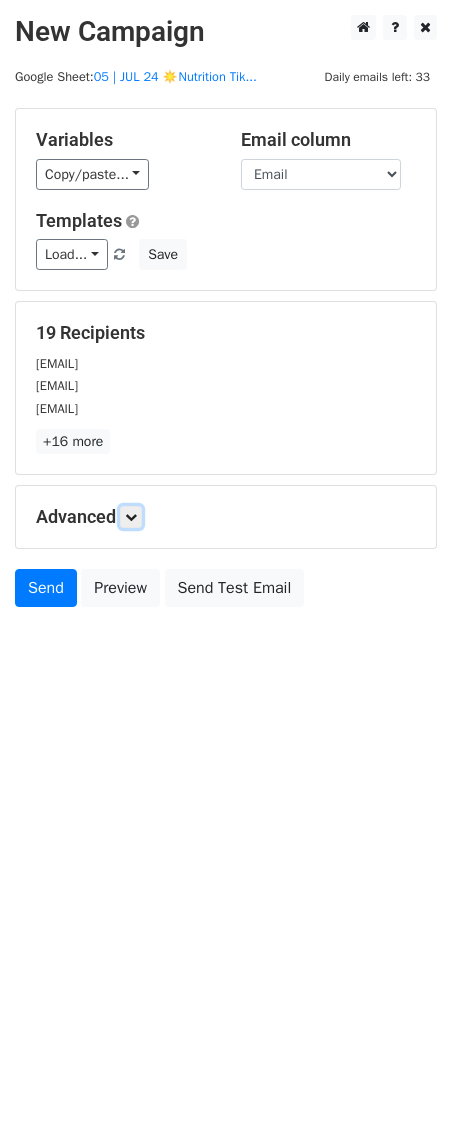 click at bounding box center [131, 517] 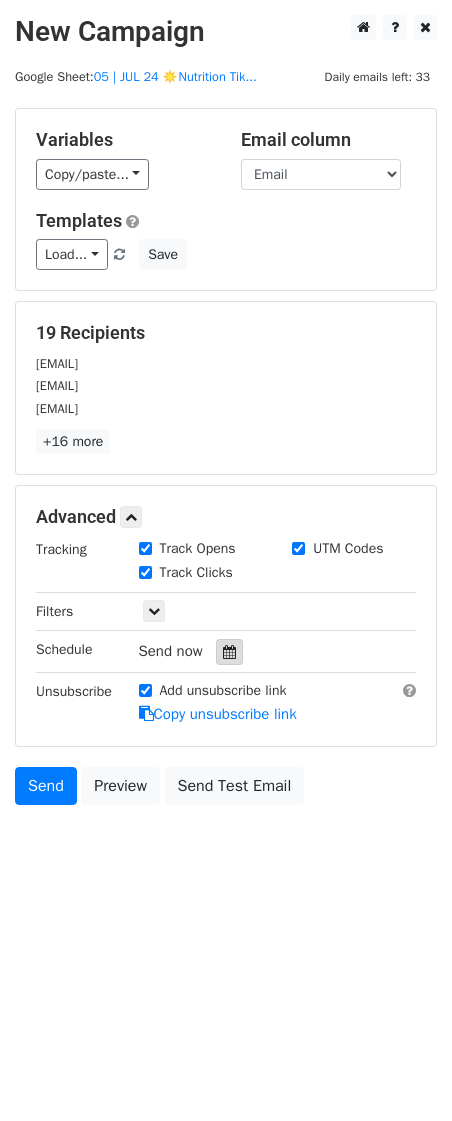 click at bounding box center (229, 652) 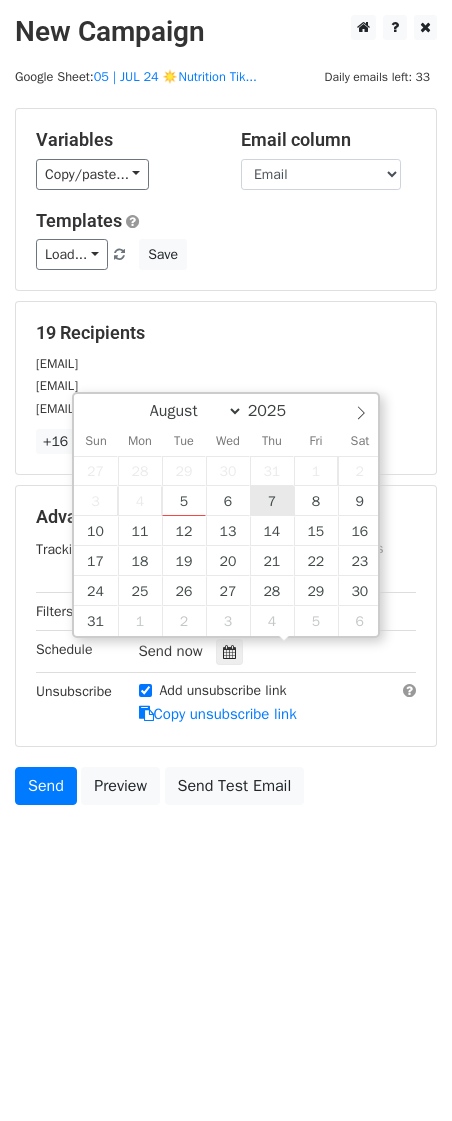 type on "2025-08-07 12:00" 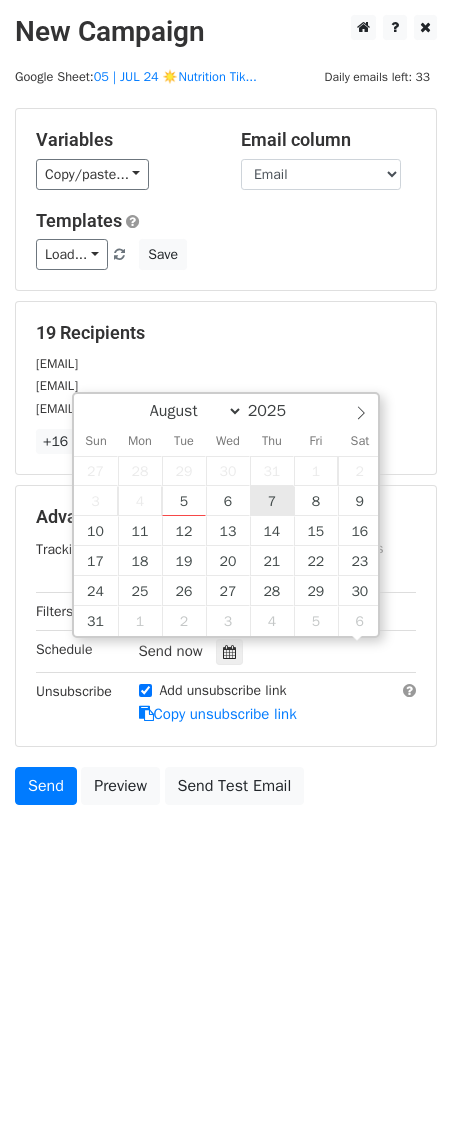scroll, scrollTop: 1, scrollLeft: 0, axis: vertical 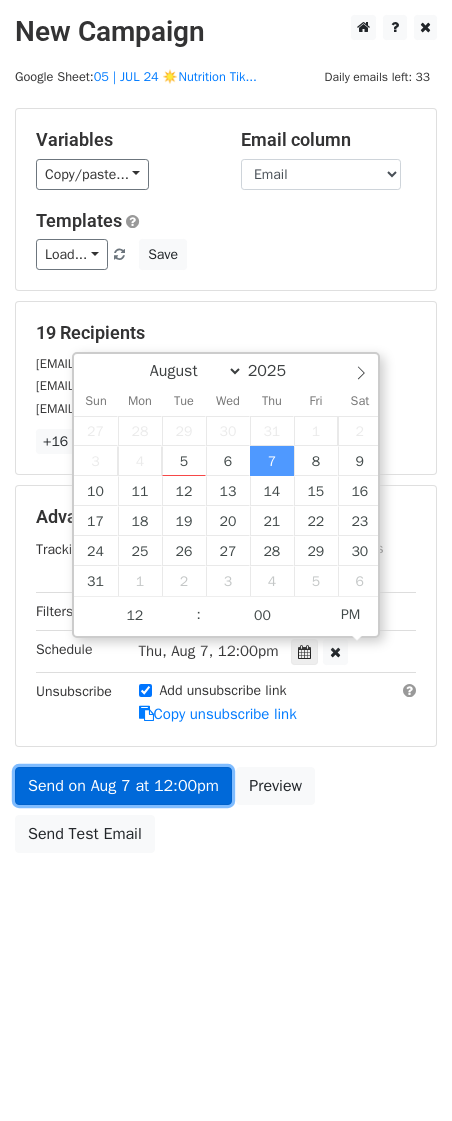 click on "Send on Aug 7 at 12:00pm" at bounding box center (123, 786) 